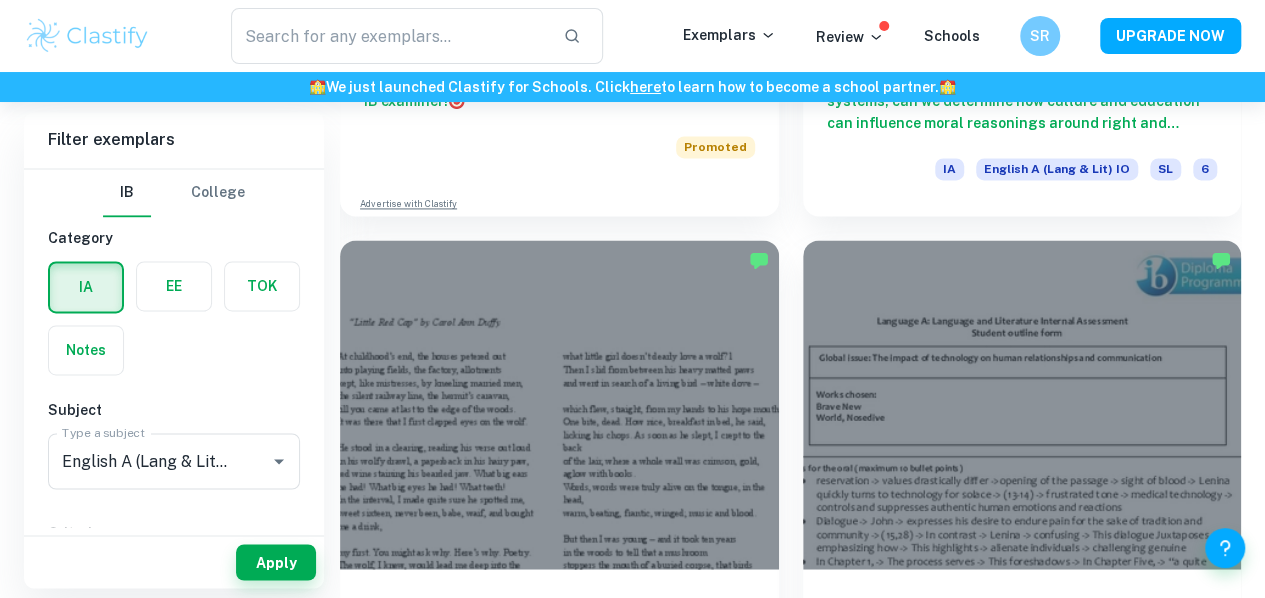 scroll, scrollTop: 1428, scrollLeft: 0, axis: vertical 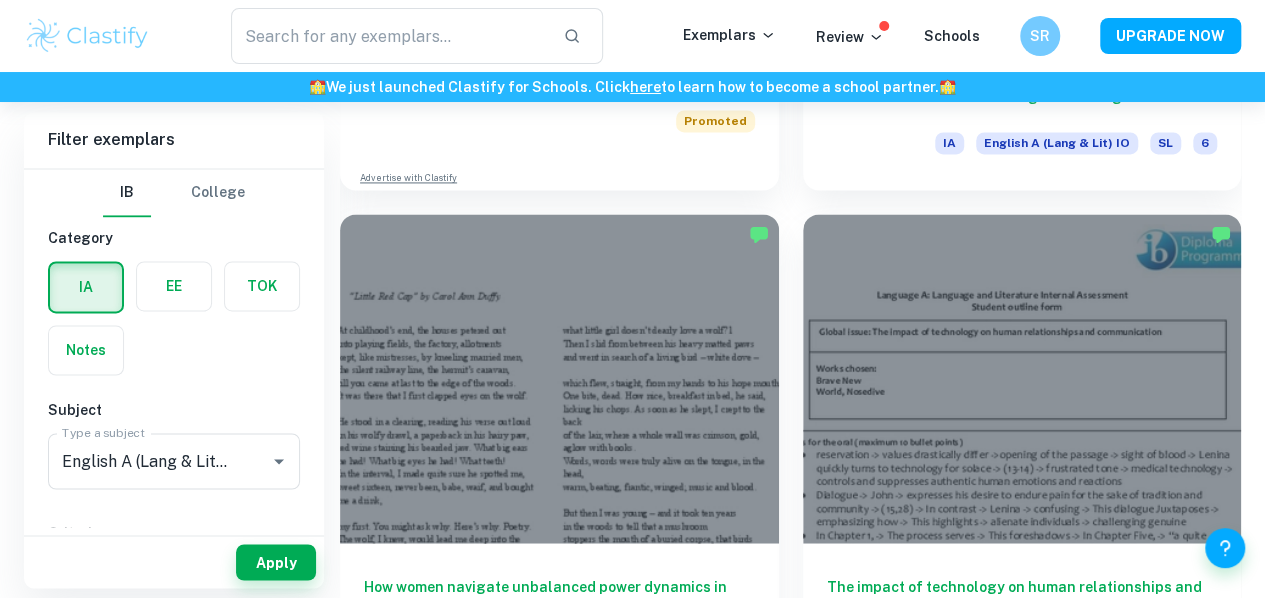 click on "Women's ability to defy stereotypical gender roles in a patriarchal society IA English A (Lang & Lit) IO SL 7" at bounding box center [559, 1693] 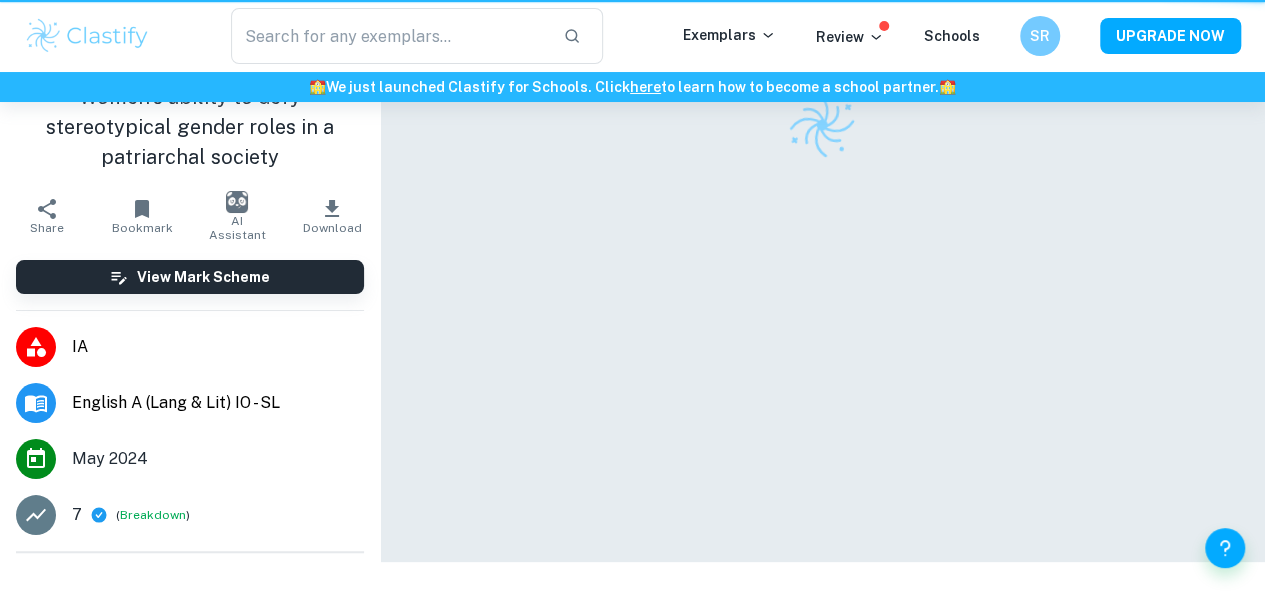 scroll, scrollTop: 0, scrollLeft: 0, axis: both 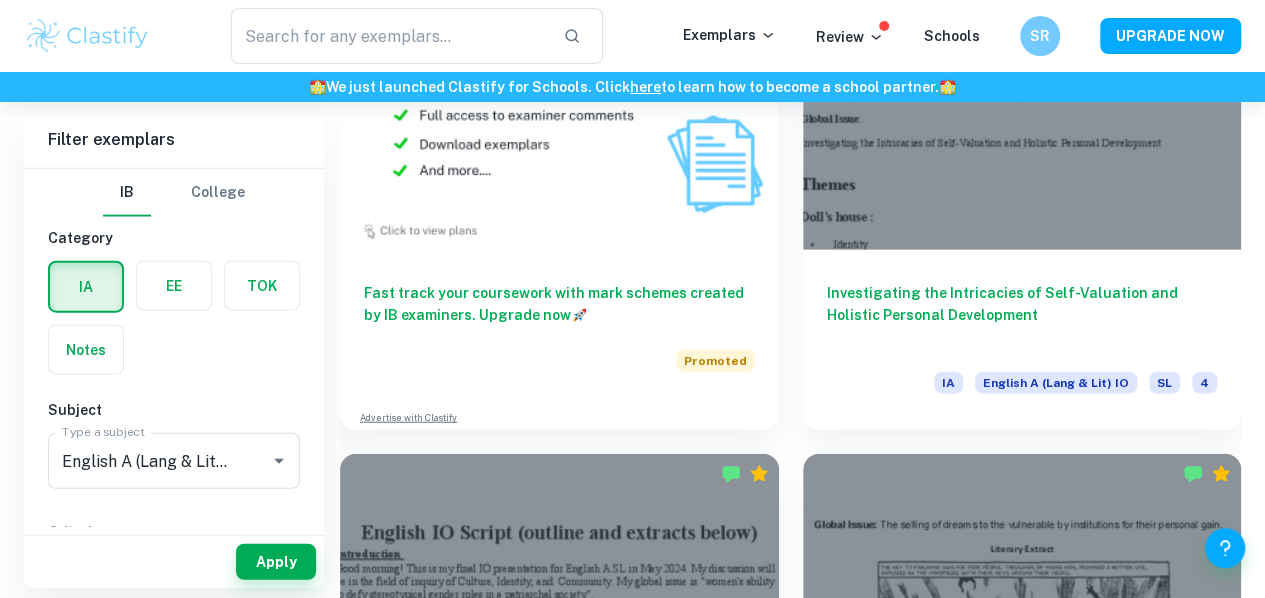 click at bounding box center [559, 2211] 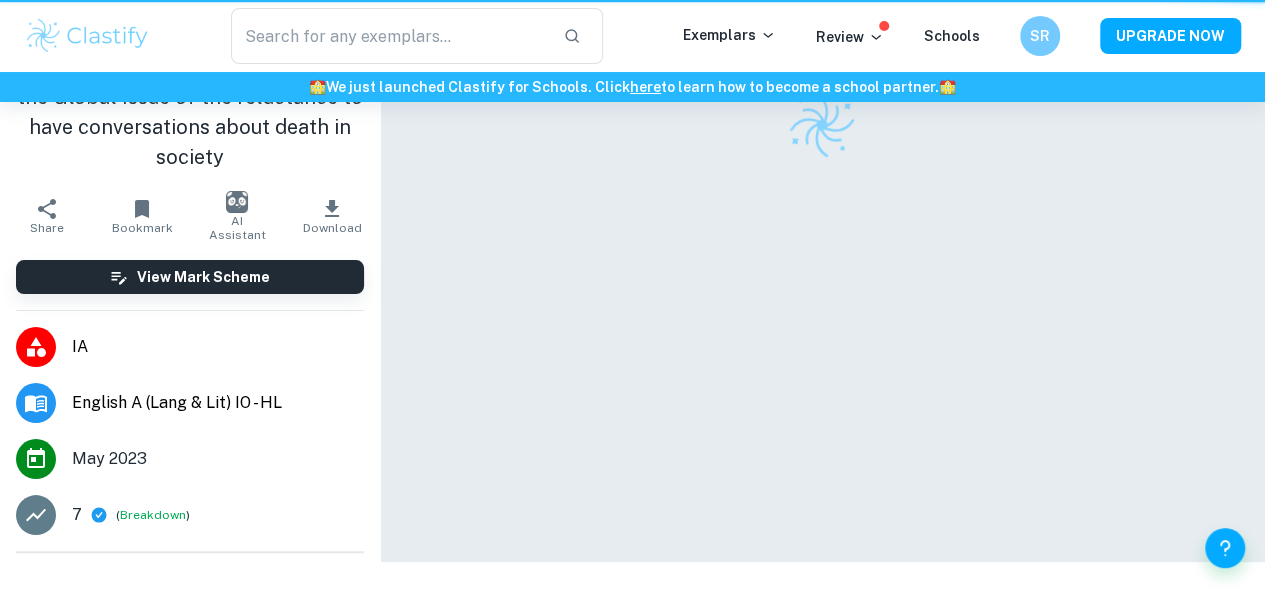 scroll, scrollTop: 0, scrollLeft: 0, axis: both 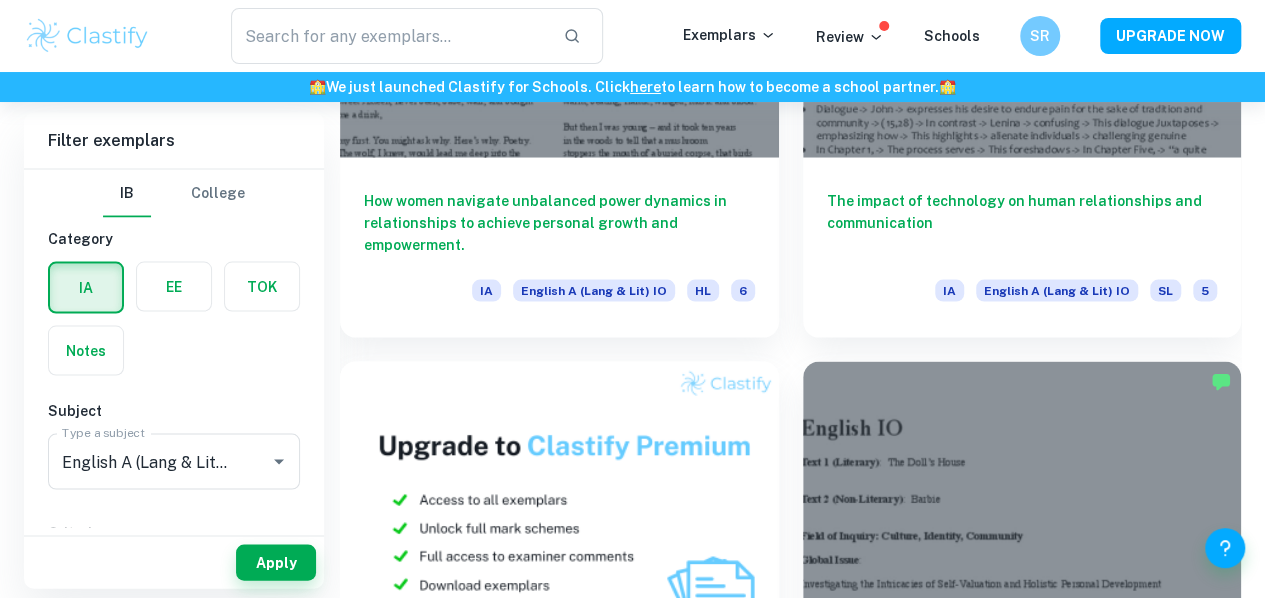 click at bounding box center [1022, 1585] 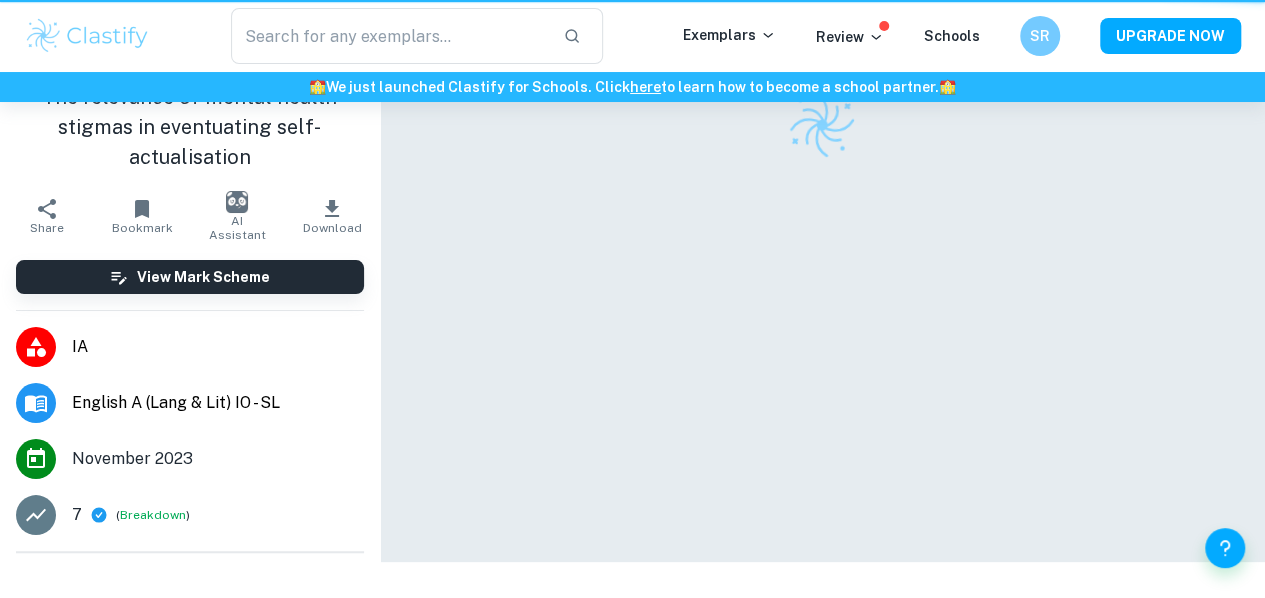 scroll, scrollTop: 0, scrollLeft: 0, axis: both 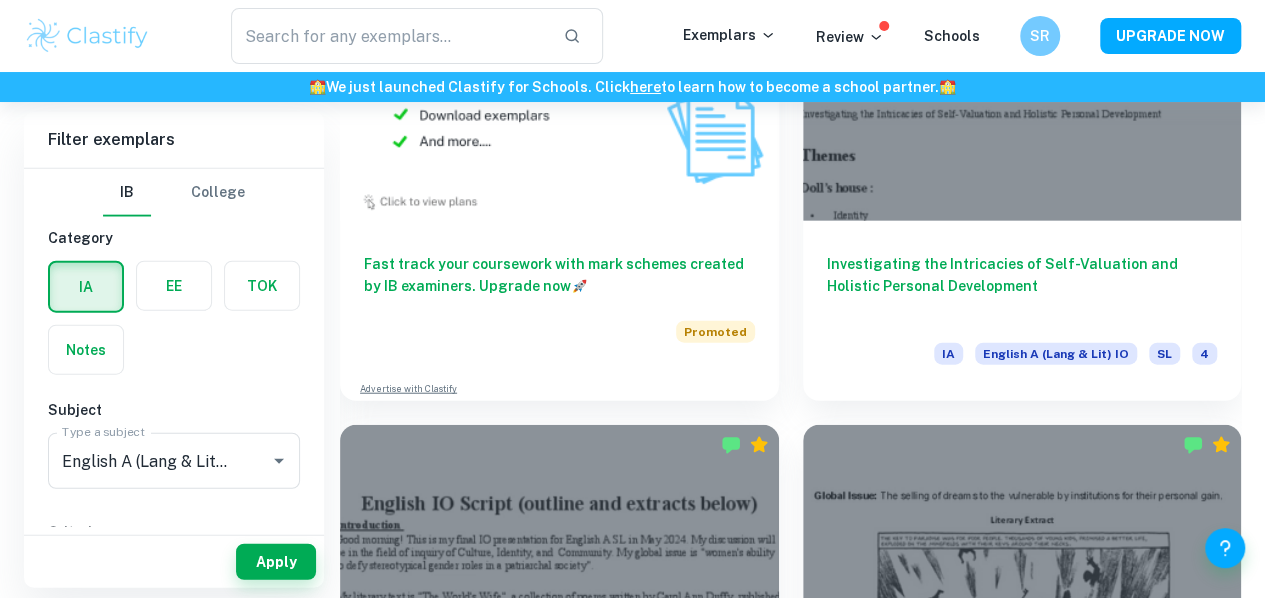 click at bounding box center [559, 1649] 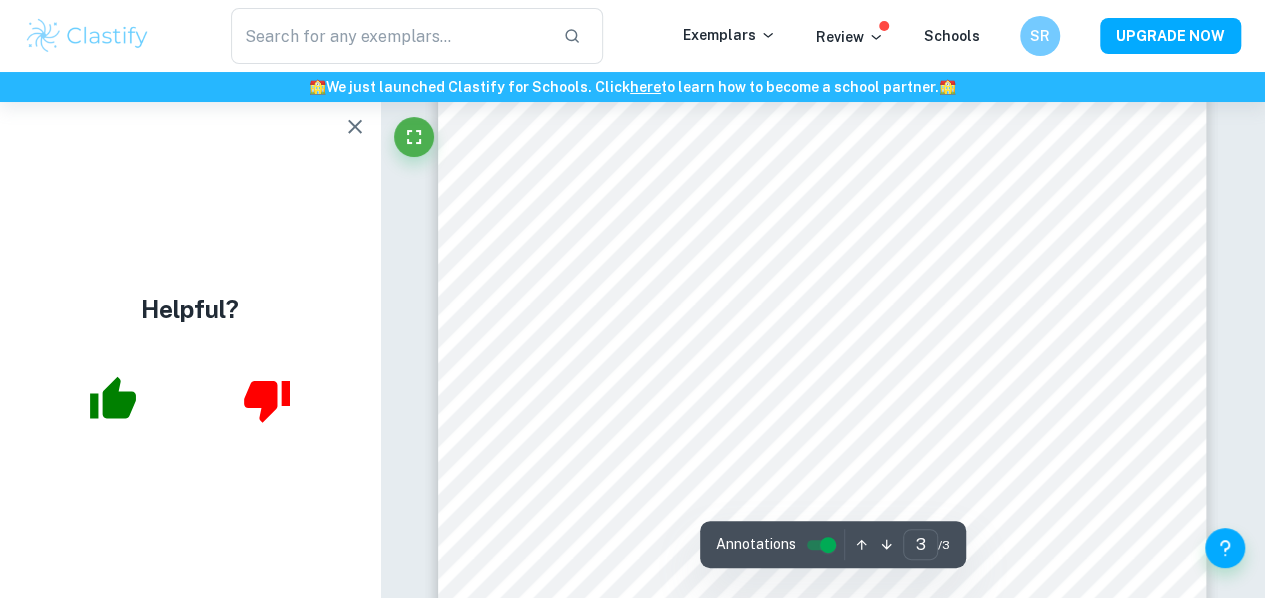 scroll, scrollTop: 2492, scrollLeft: 0, axis: vertical 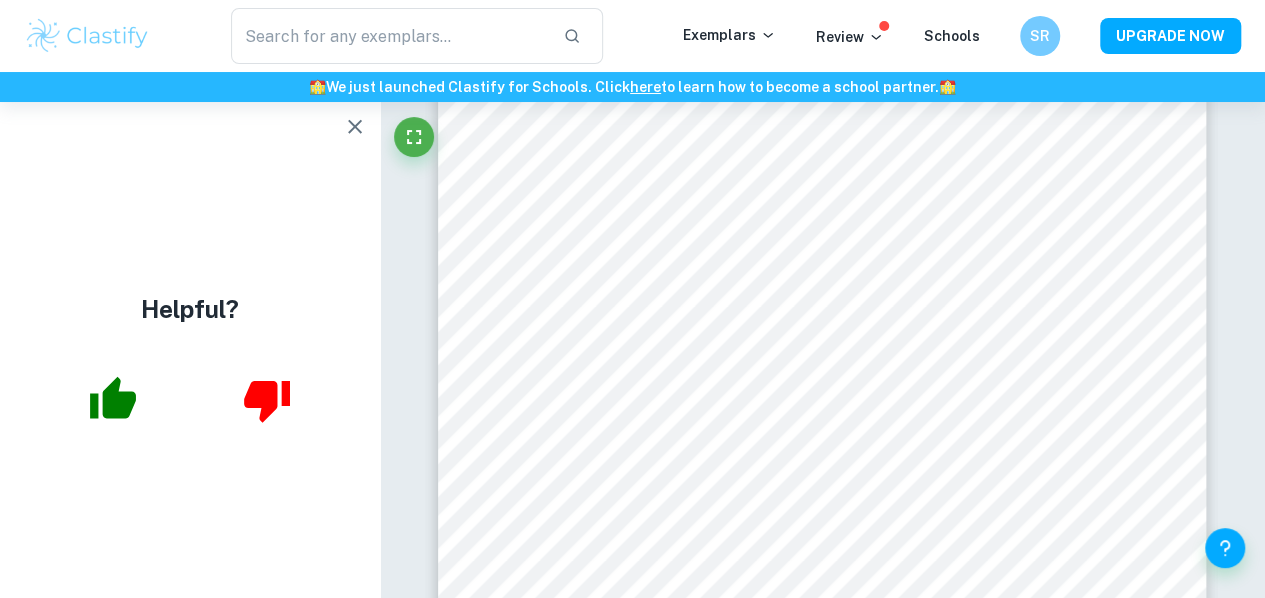 type on "2" 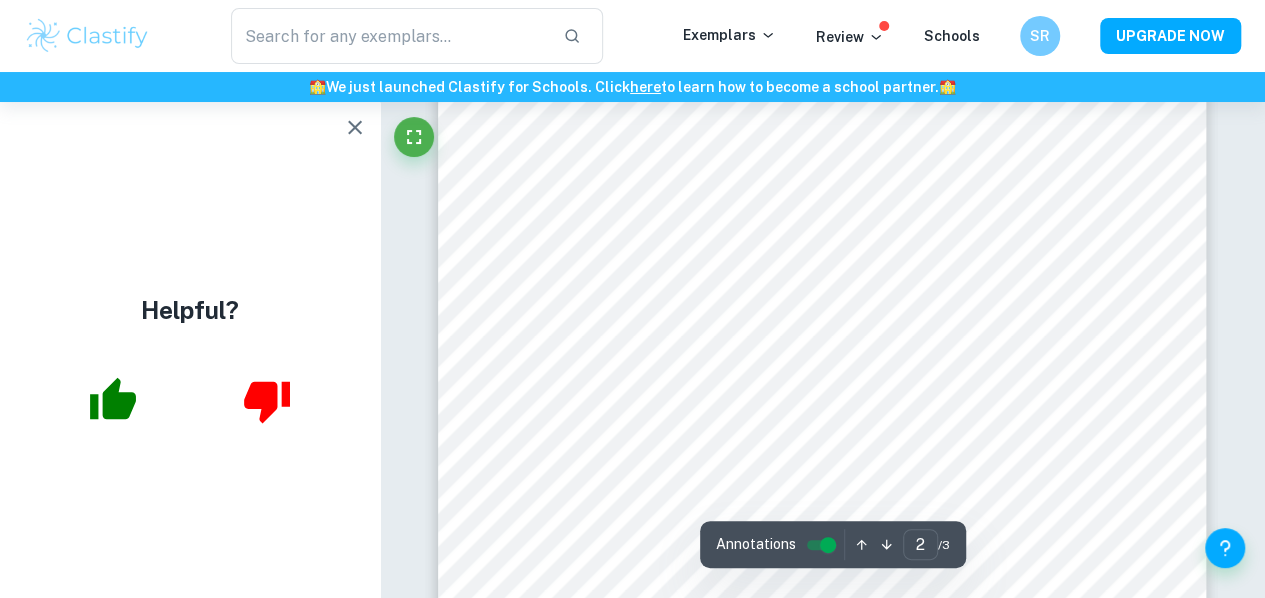 scroll, scrollTop: 1746, scrollLeft: 0, axis: vertical 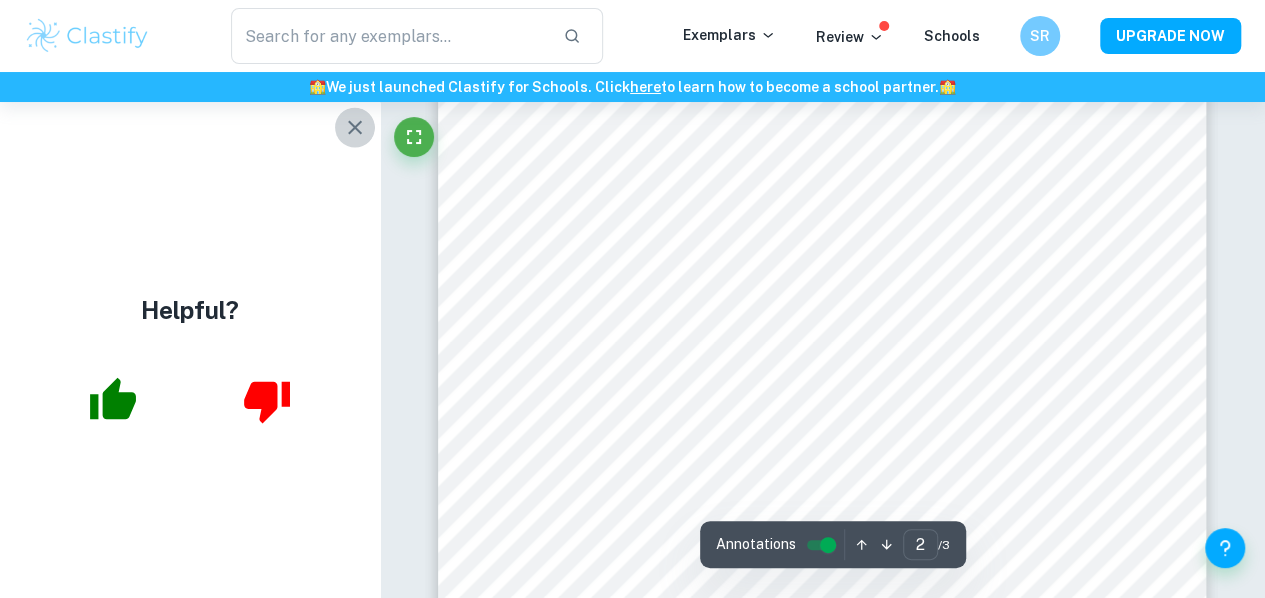 click 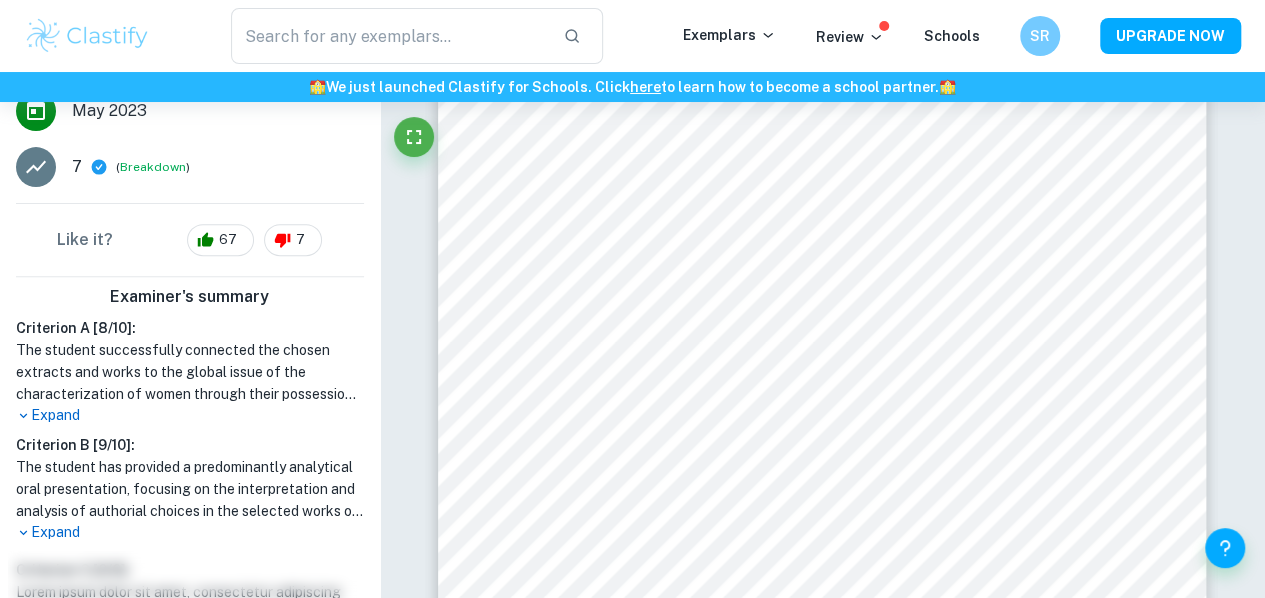 scroll, scrollTop: 355, scrollLeft: 0, axis: vertical 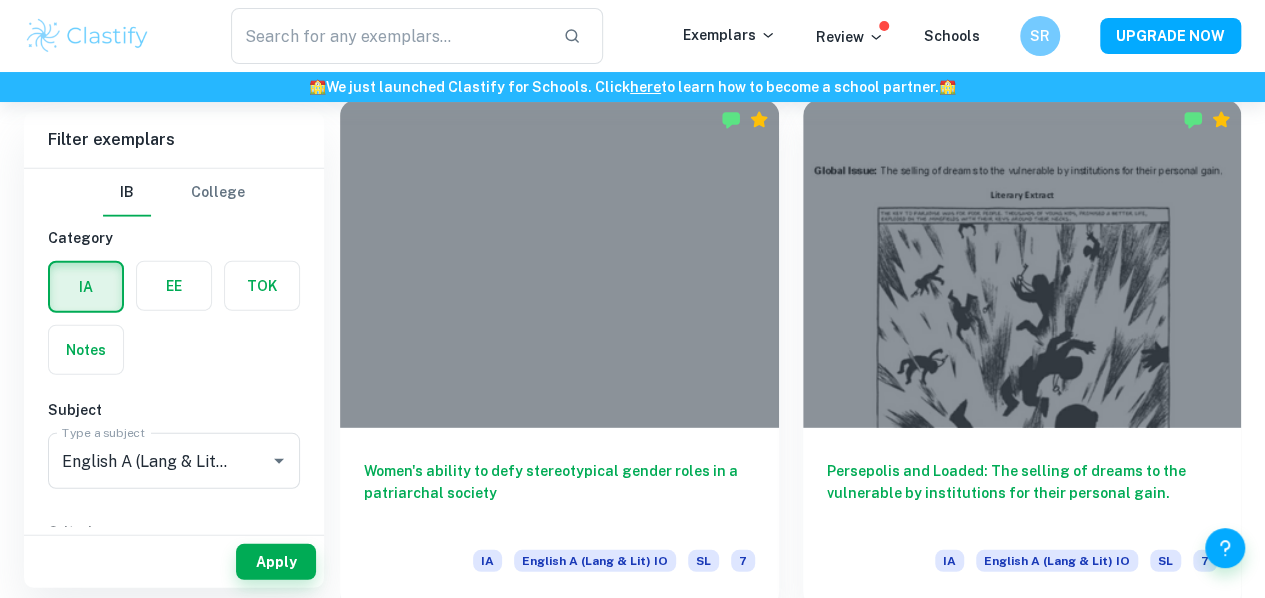 click at bounding box center (1022, 1857) 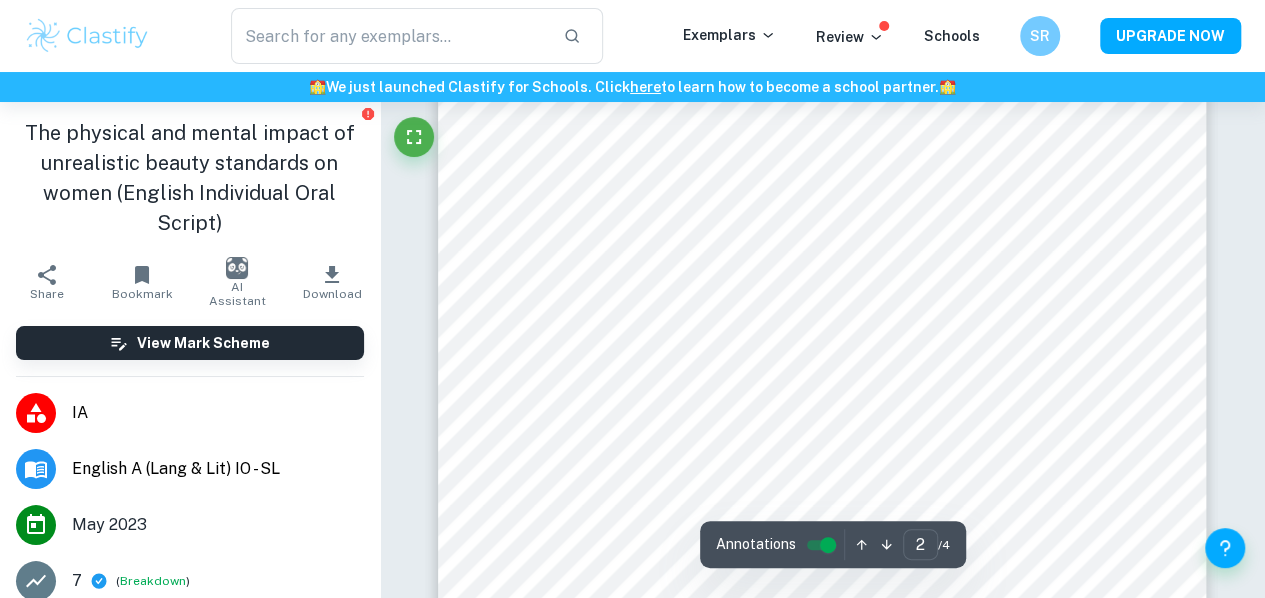 scroll, scrollTop: 1595, scrollLeft: 0, axis: vertical 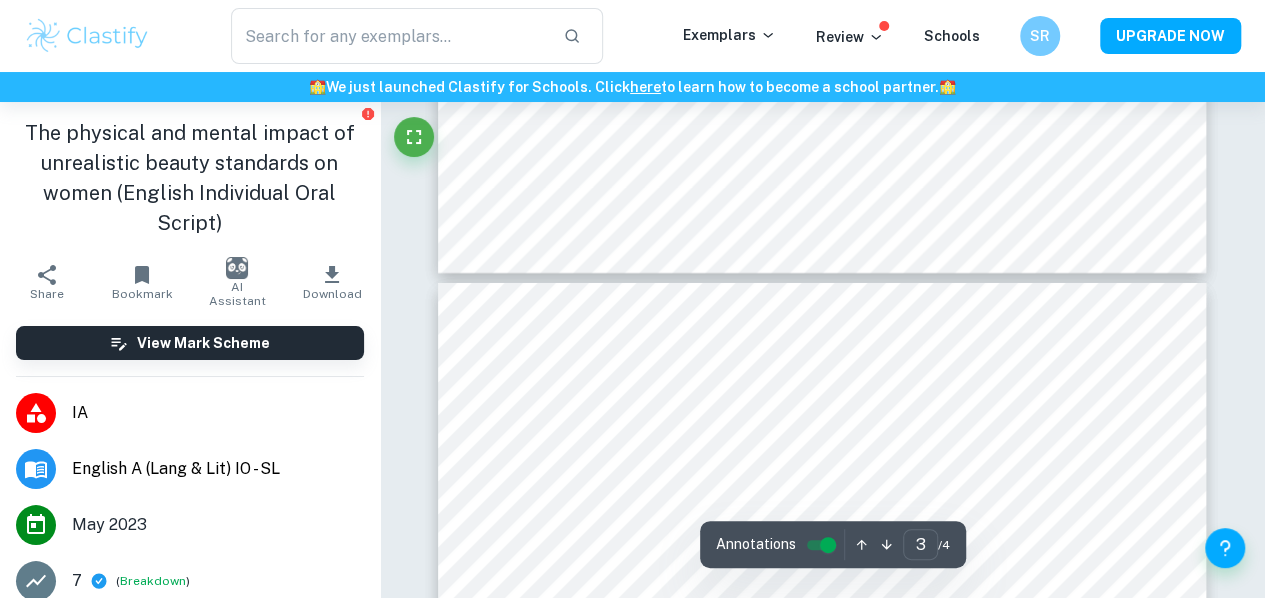 type on "4" 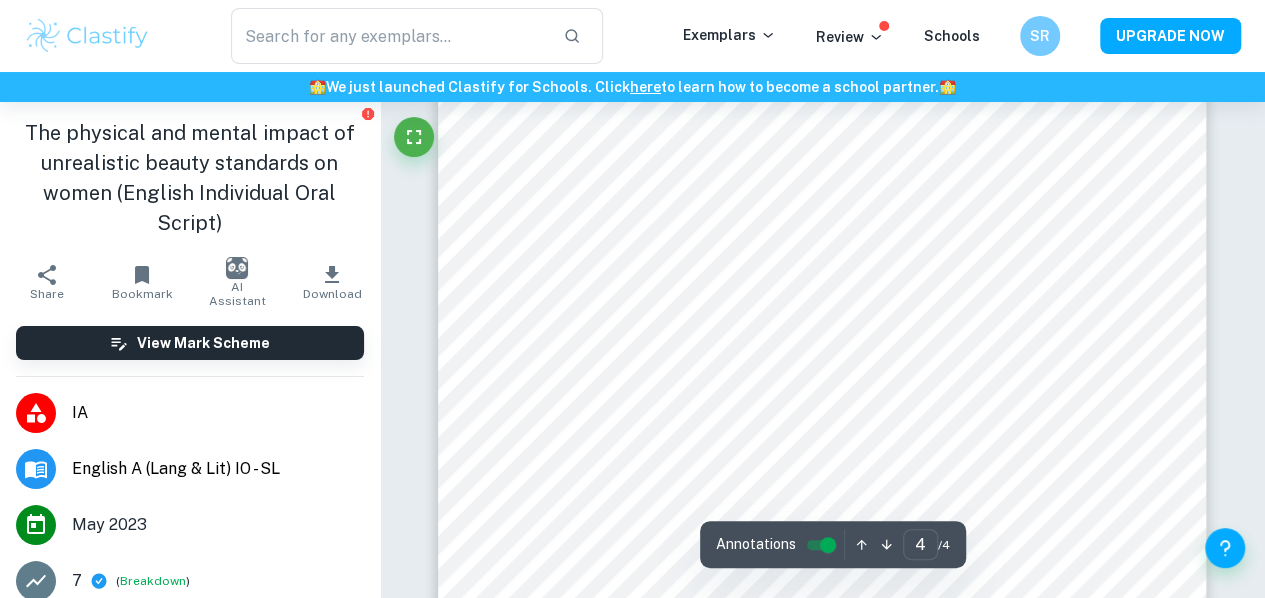 scroll, scrollTop: 3915, scrollLeft: 0, axis: vertical 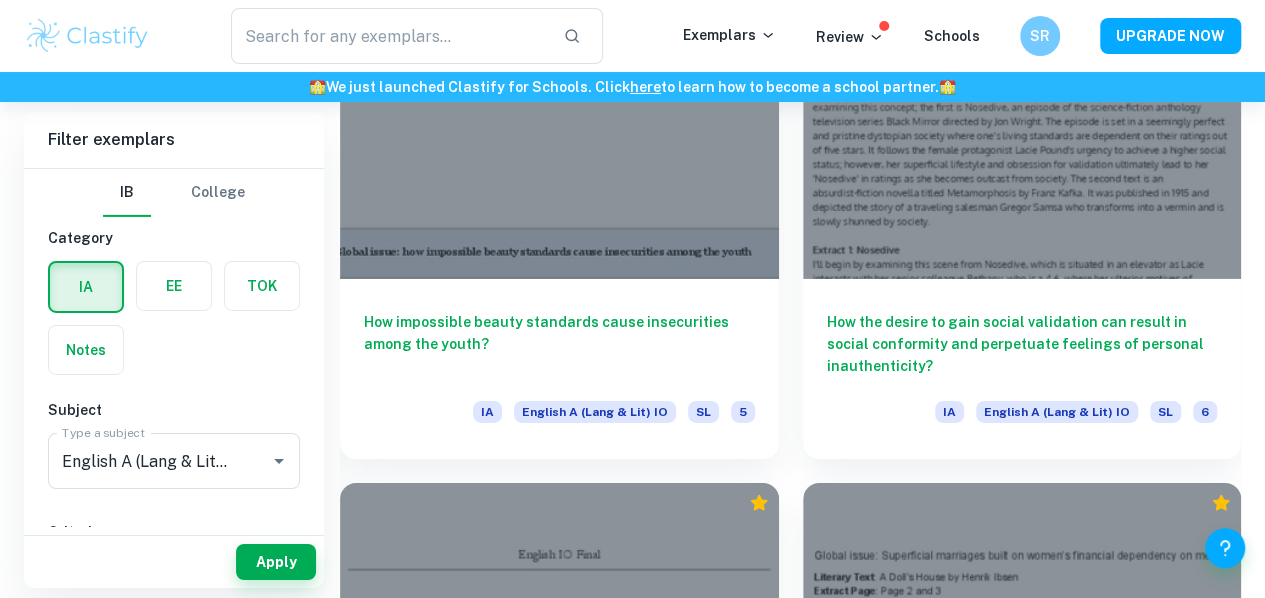 click at bounding box center [1022, 5438] 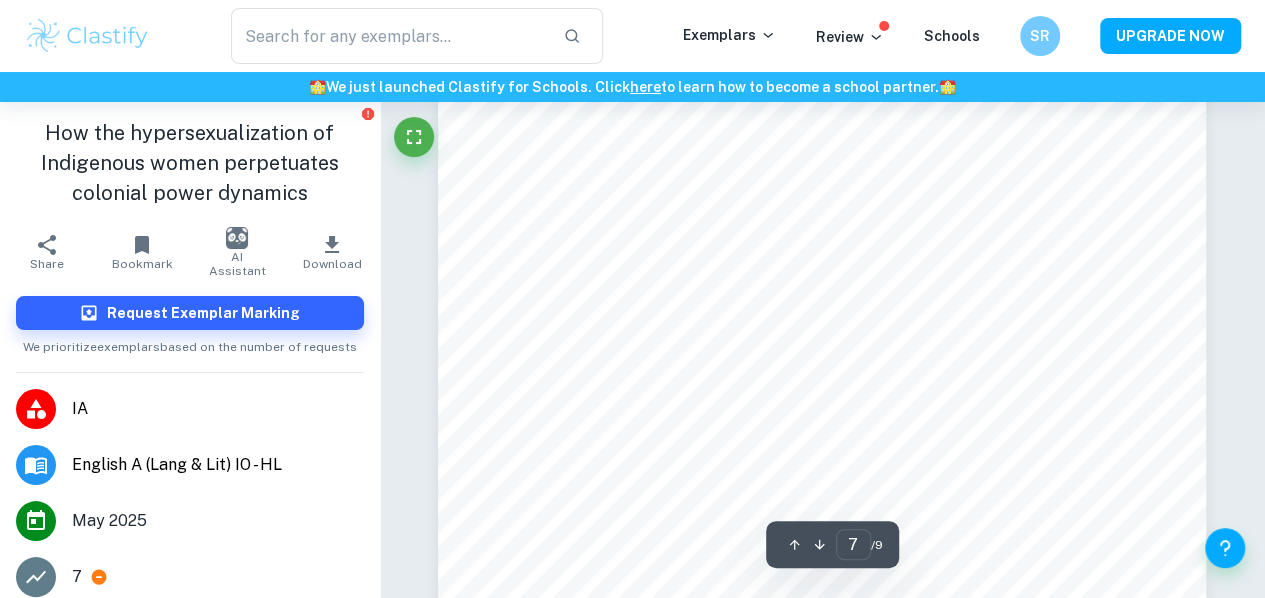 scroll, scrollTop: 4061, scrollLeft: 0, axis: vertical 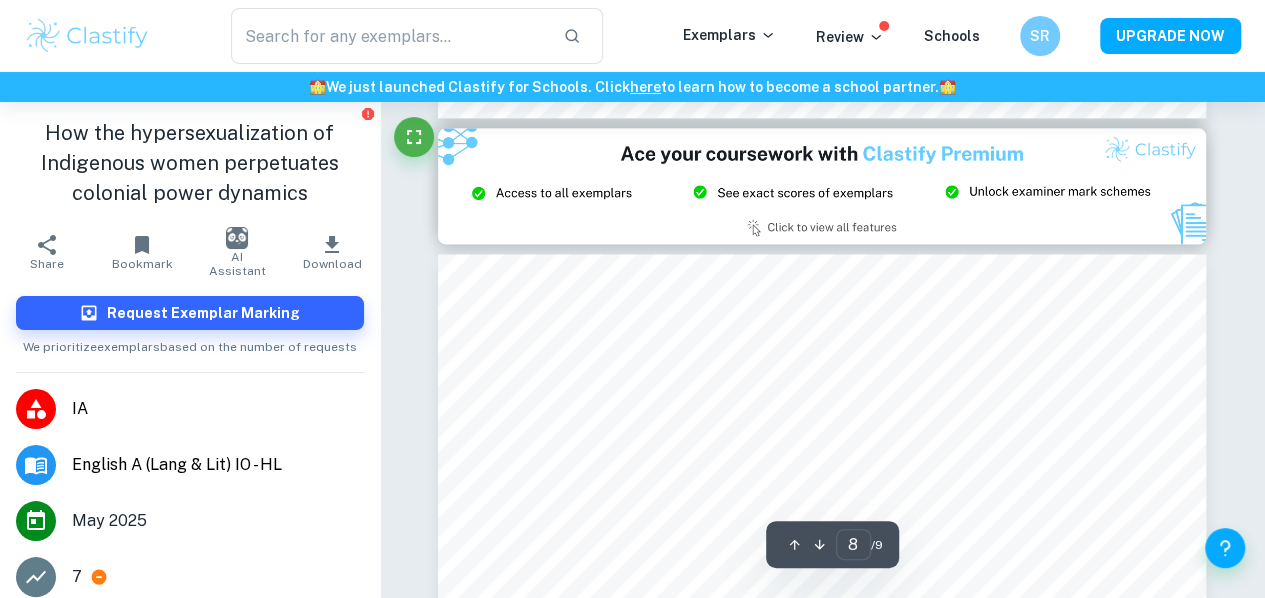 type on "9" 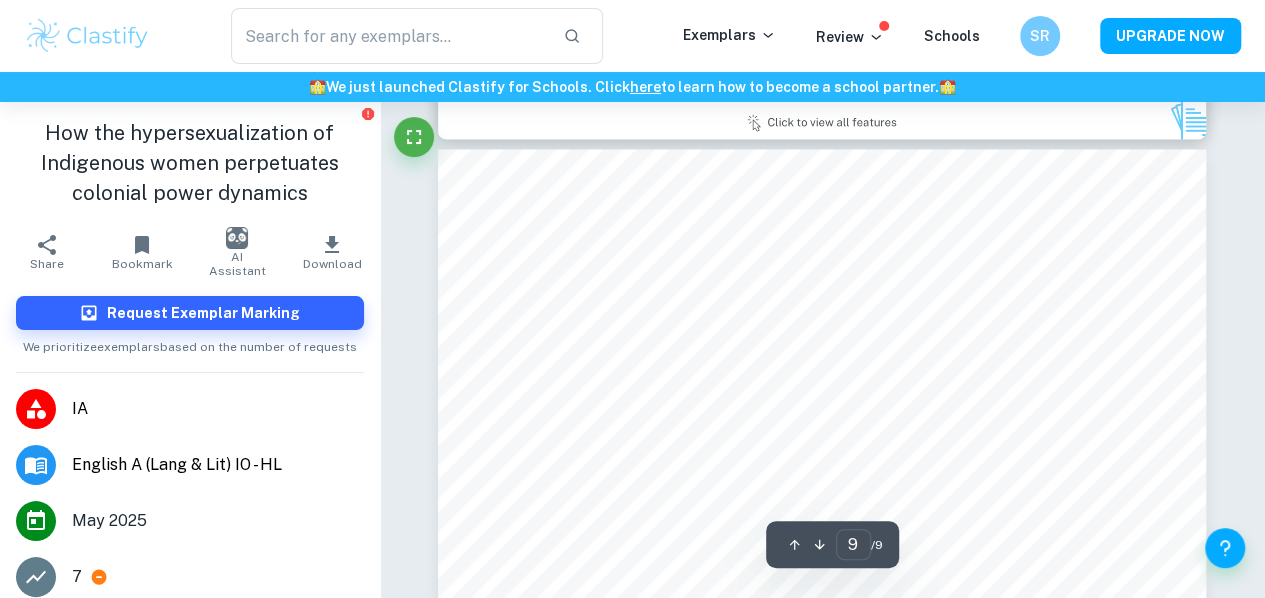 scroll, scrollTop: 5172, scrollLeft: 0, axis: vertical 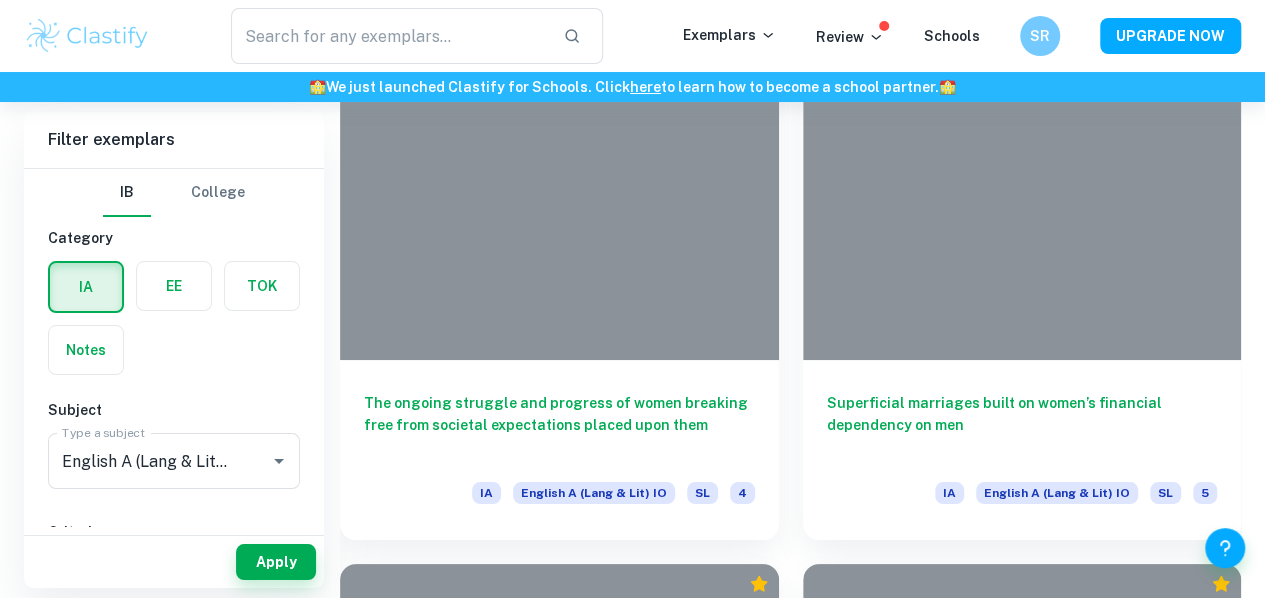 click on "The struggle to find a post-colonial identity" at bounding box center [1022, 6282] 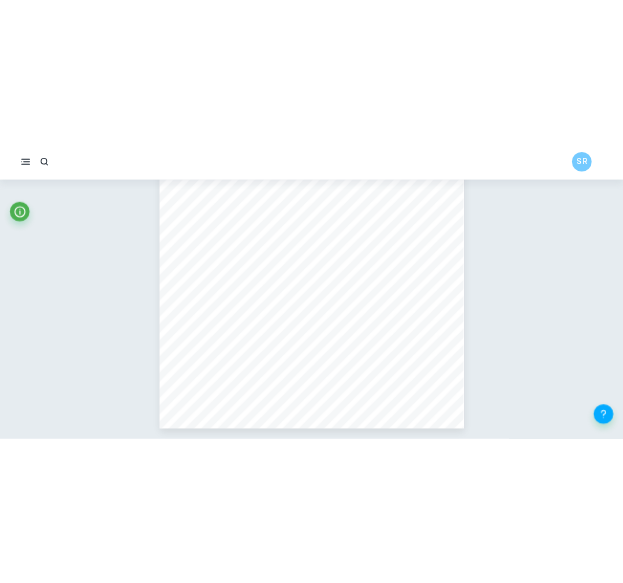 scroll, scrollTop: 882, scrollLeft: 0, axis: vertical 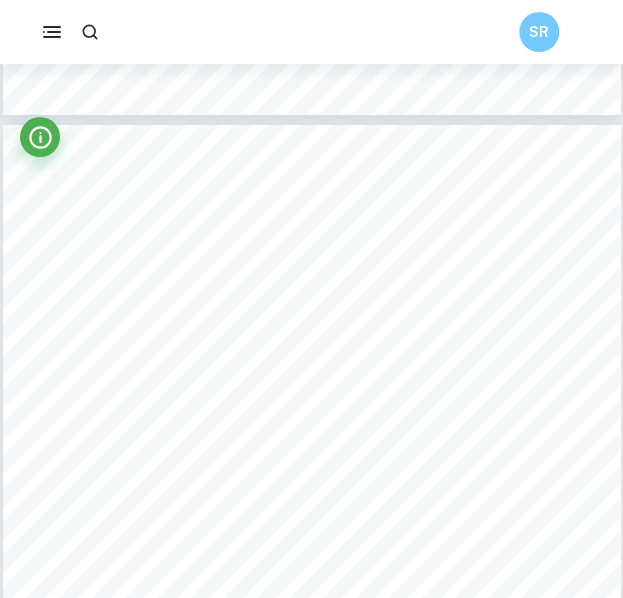 type on "6" 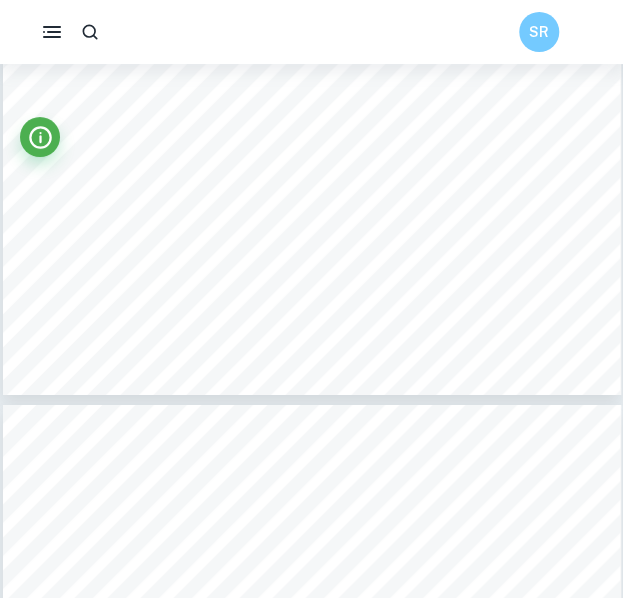 scroll, scrollTop: 5184, scrollLeft: 0, axis: vertical 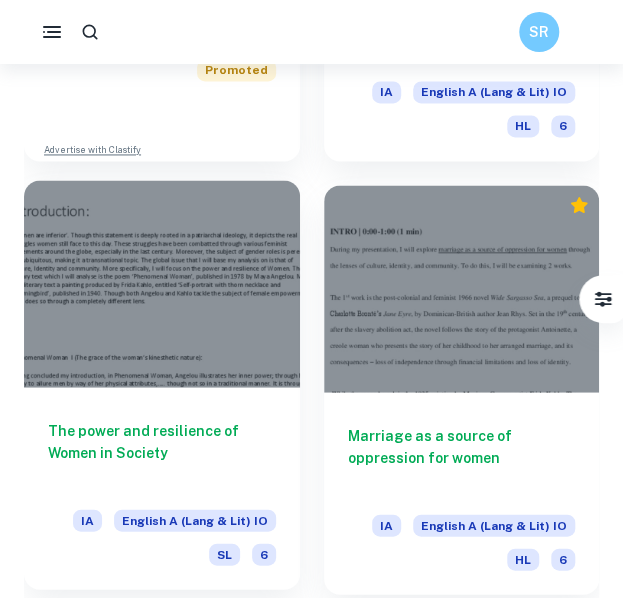 click at bounding box center [162, 283] 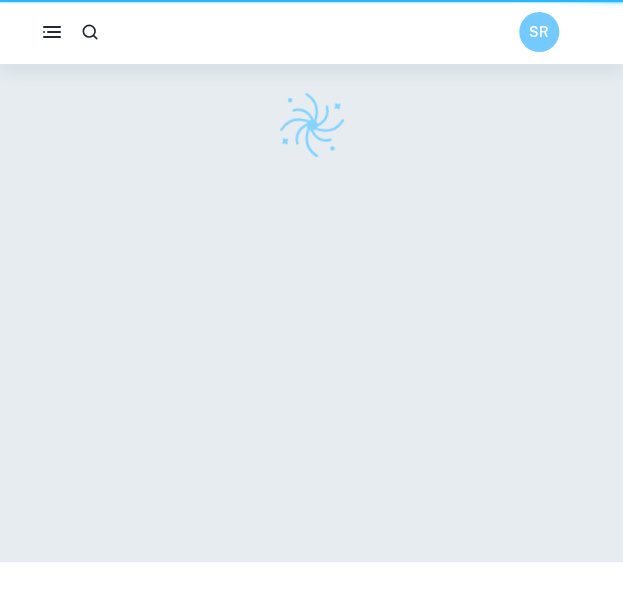 scroll, scrollTop: 0, scrollLeft: 0, axis: both 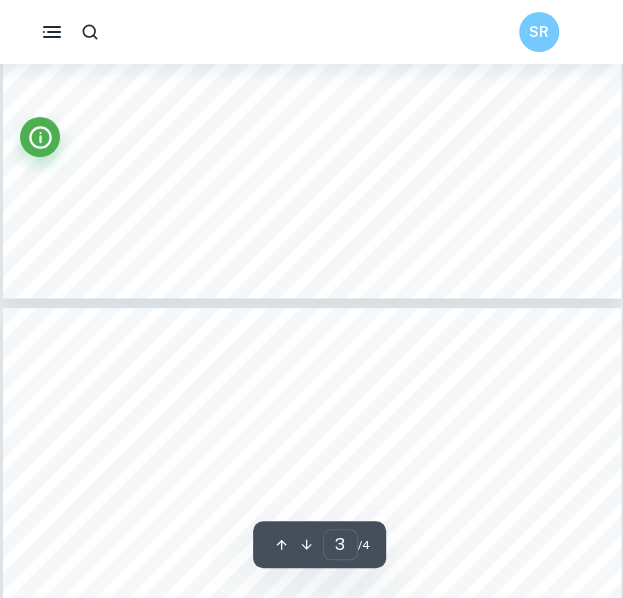 type on "4" 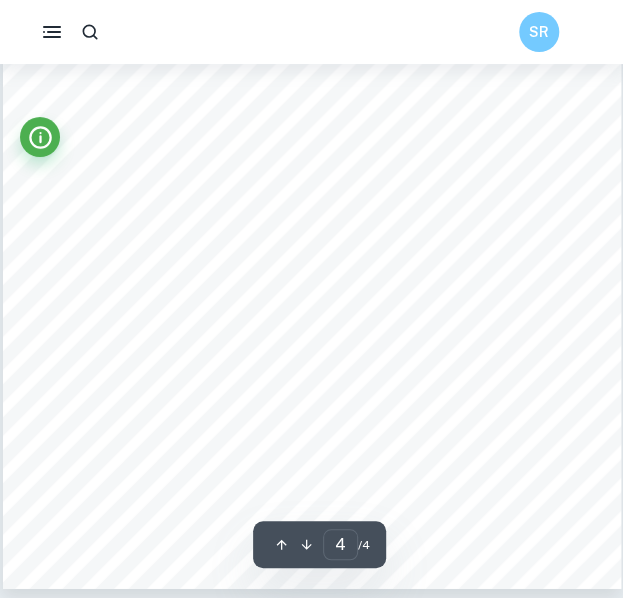 scroll, scrollTop: 2937, scrollLeft: 0, axis: vertical 